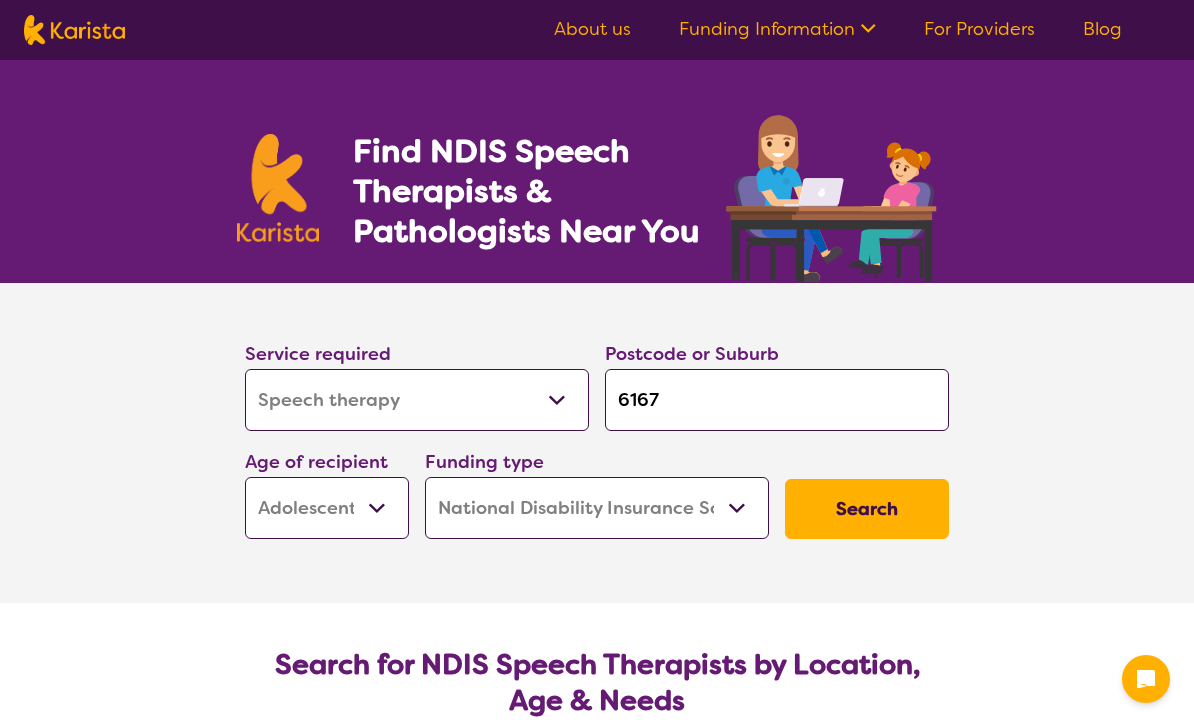 select on "Speech therapy" 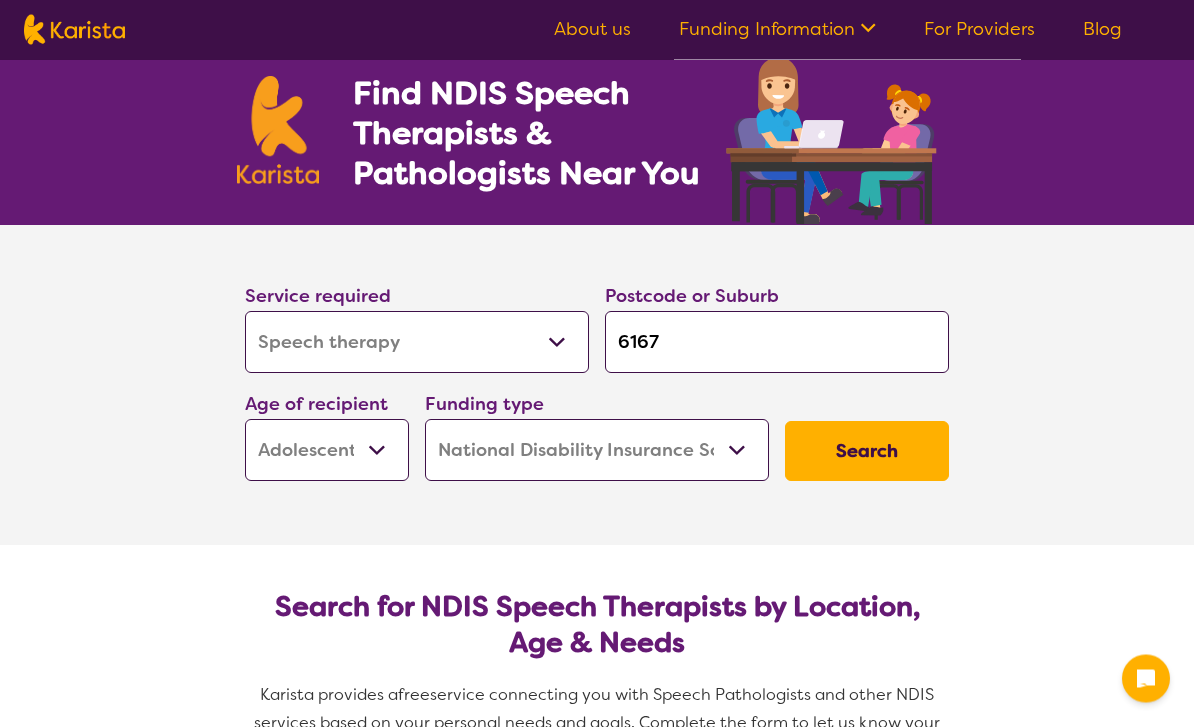 scroll, scrollTop: 54, scrollLeft: 0, axis: vertical 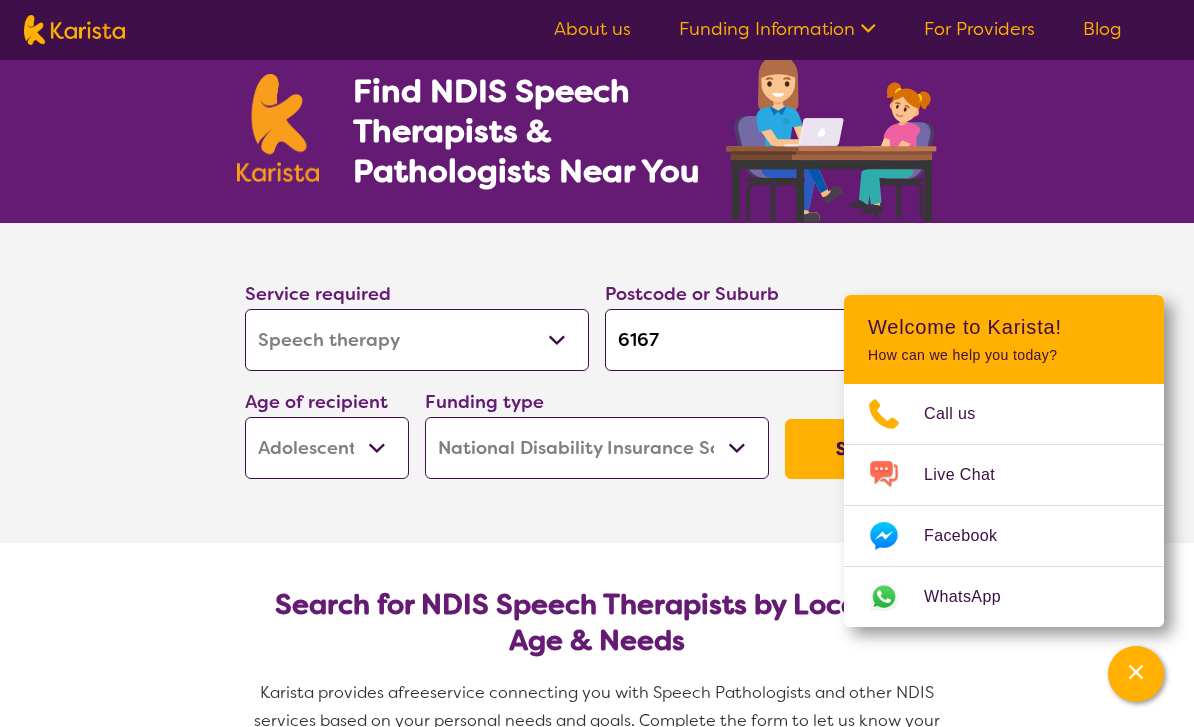 click 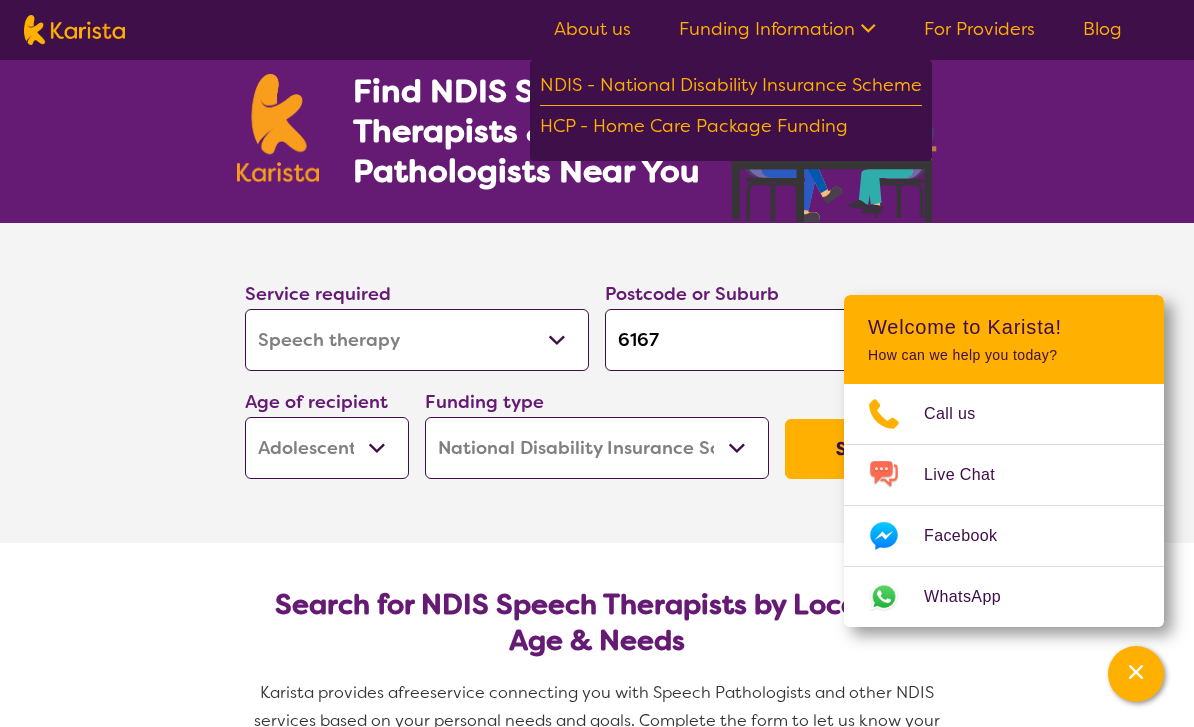 click on "About us" at bounding box center [592, 29] 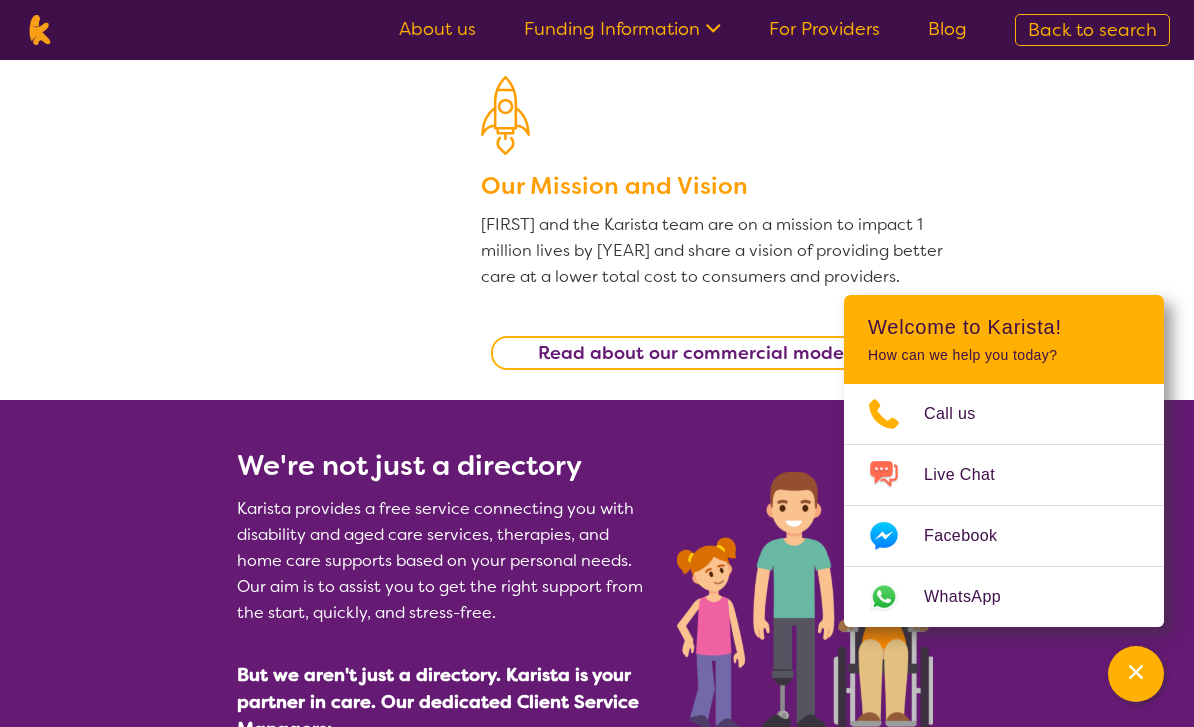 scroll, scrollTop: 517, scrollLeft: 0, axis: vertical 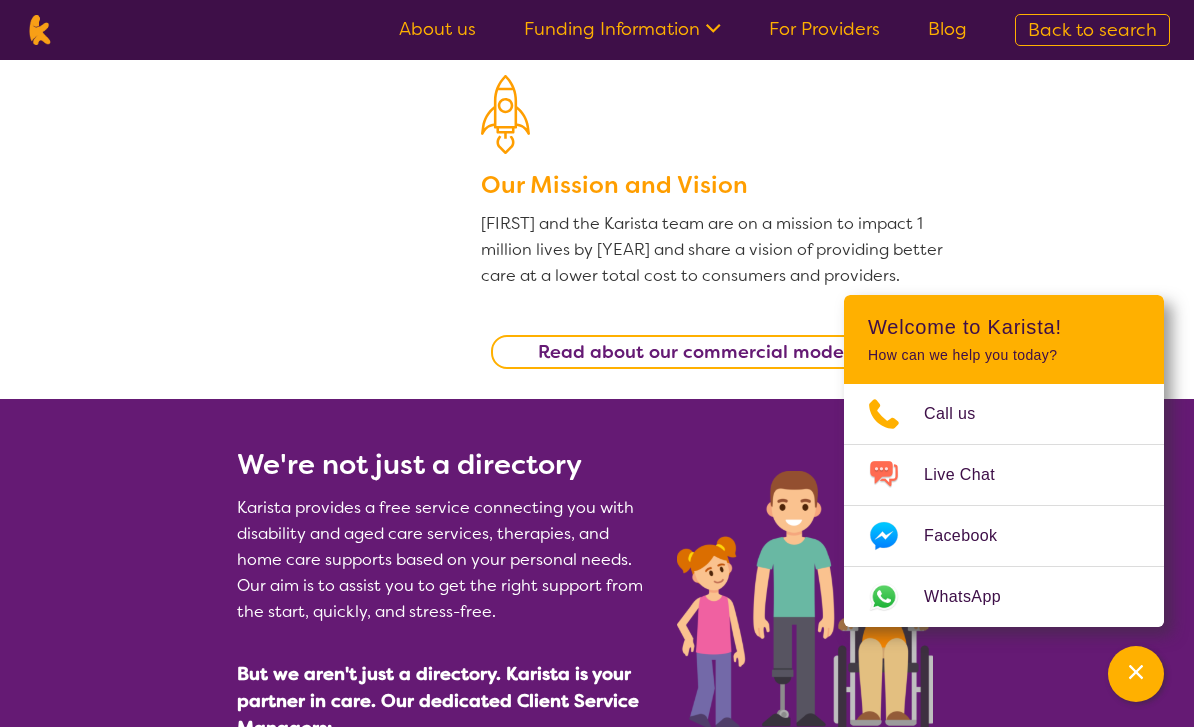 click at bounding box center (805, 602) 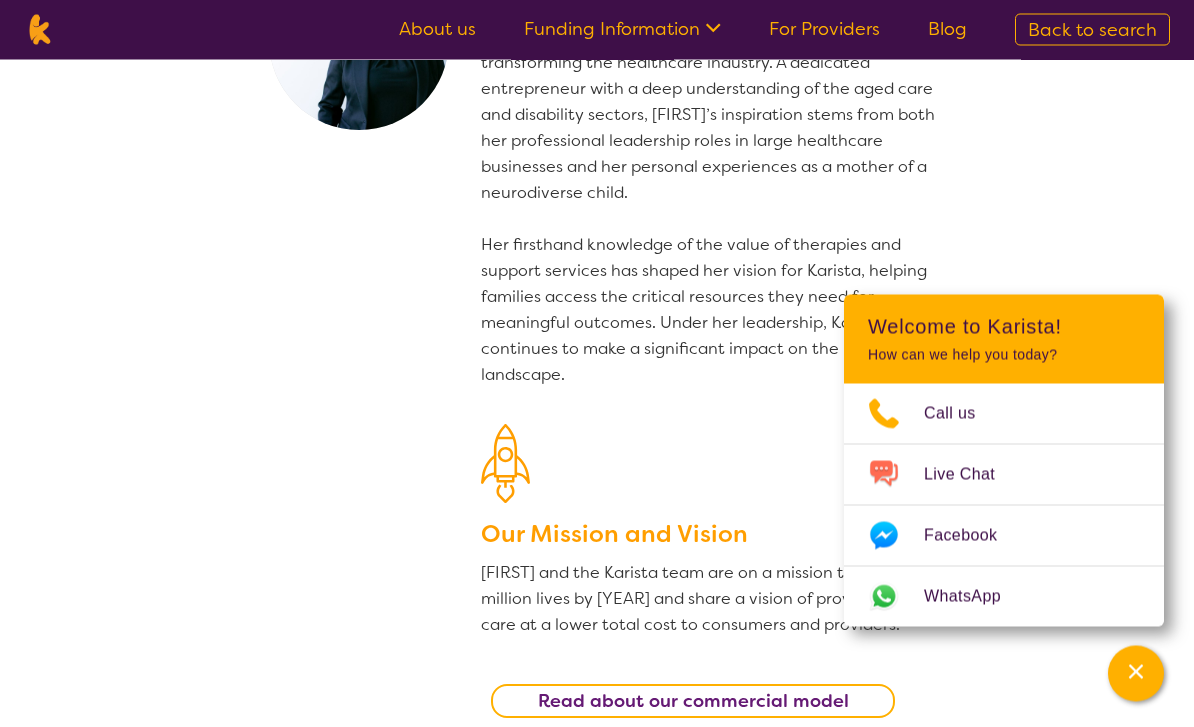 scroll, scrollTop: 0, scrollLeft: 0, axis: both 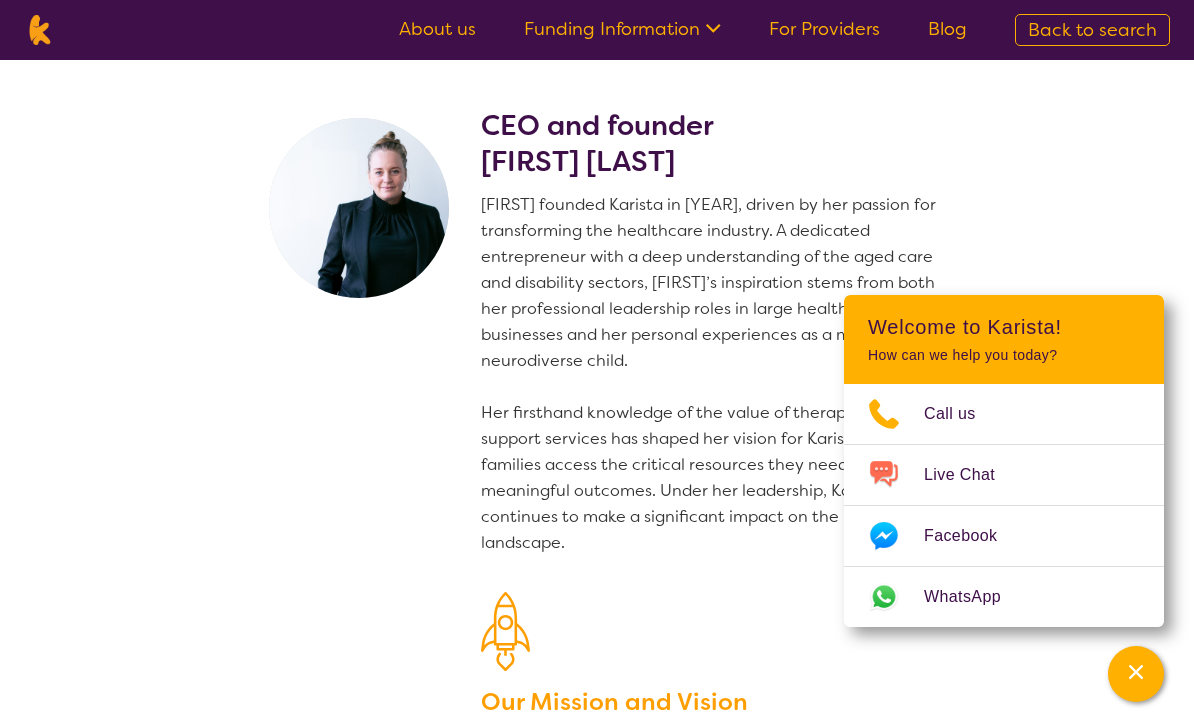 click on "For Providers" at bounding box center [824, 29] 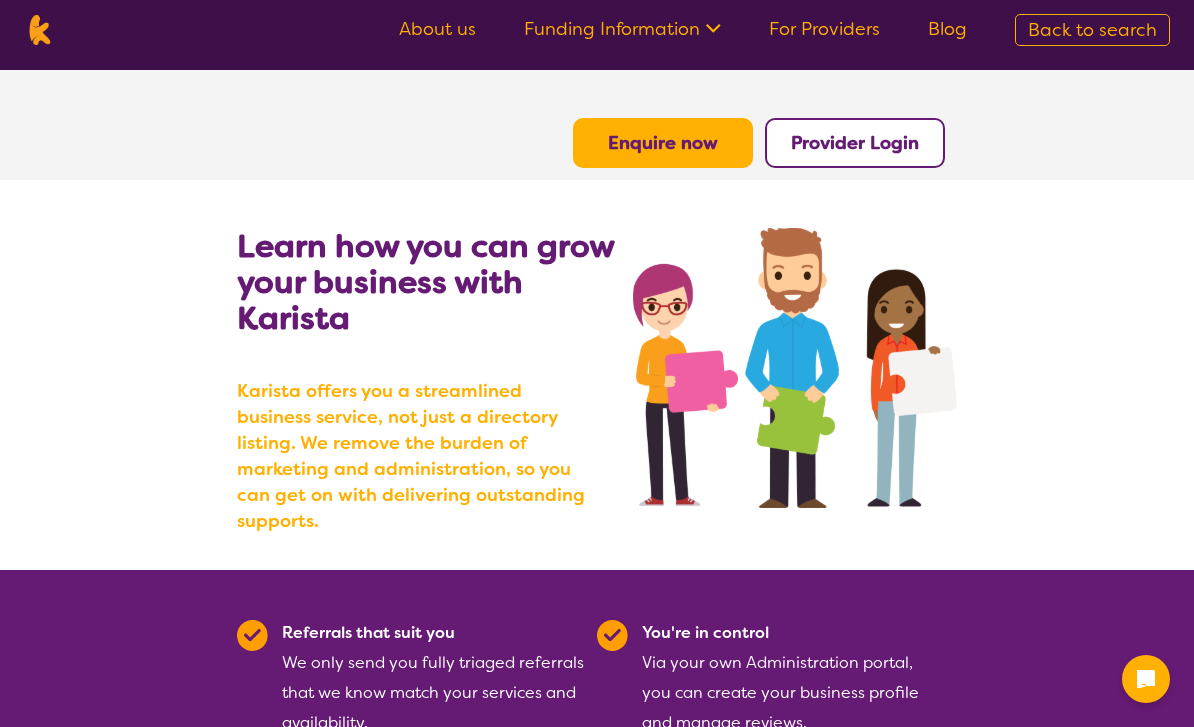 scroll, scrollTop: 0, scrollLeft: 0, axis: both 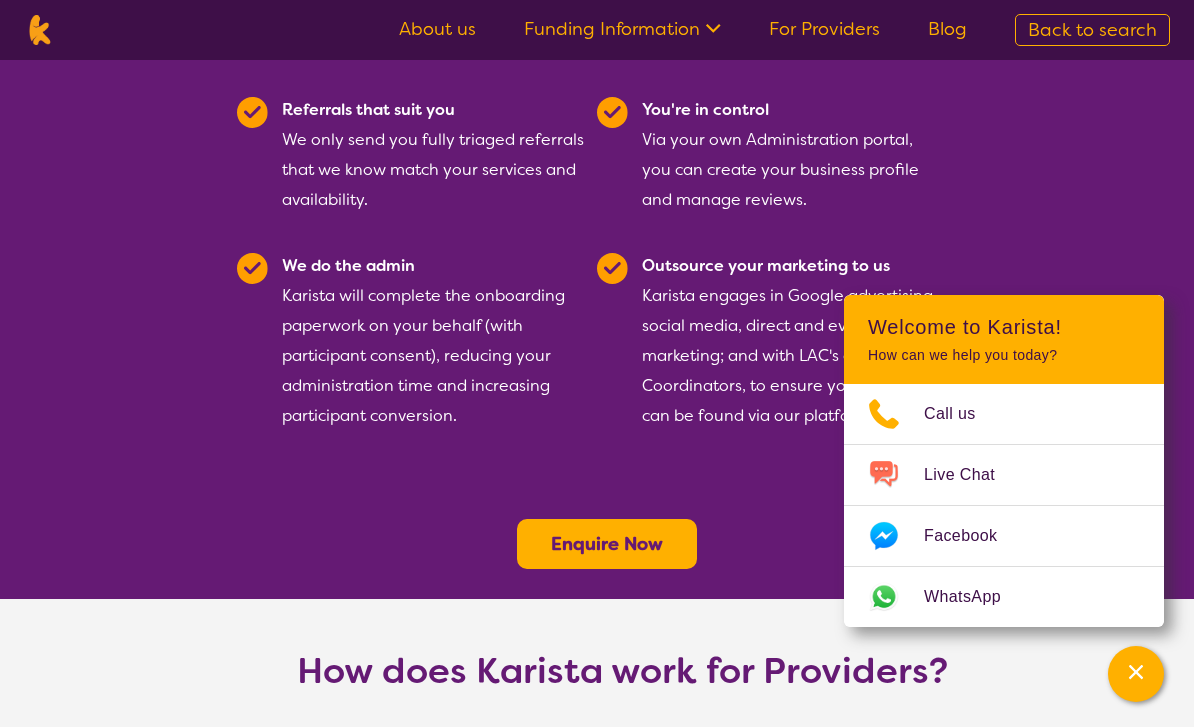click on "About us Funding Information NDIS - National Disability Insurance Scheme HCP -  Home Care Package Funding For Providers Blog Back to search" at bounding box center (597, 30) 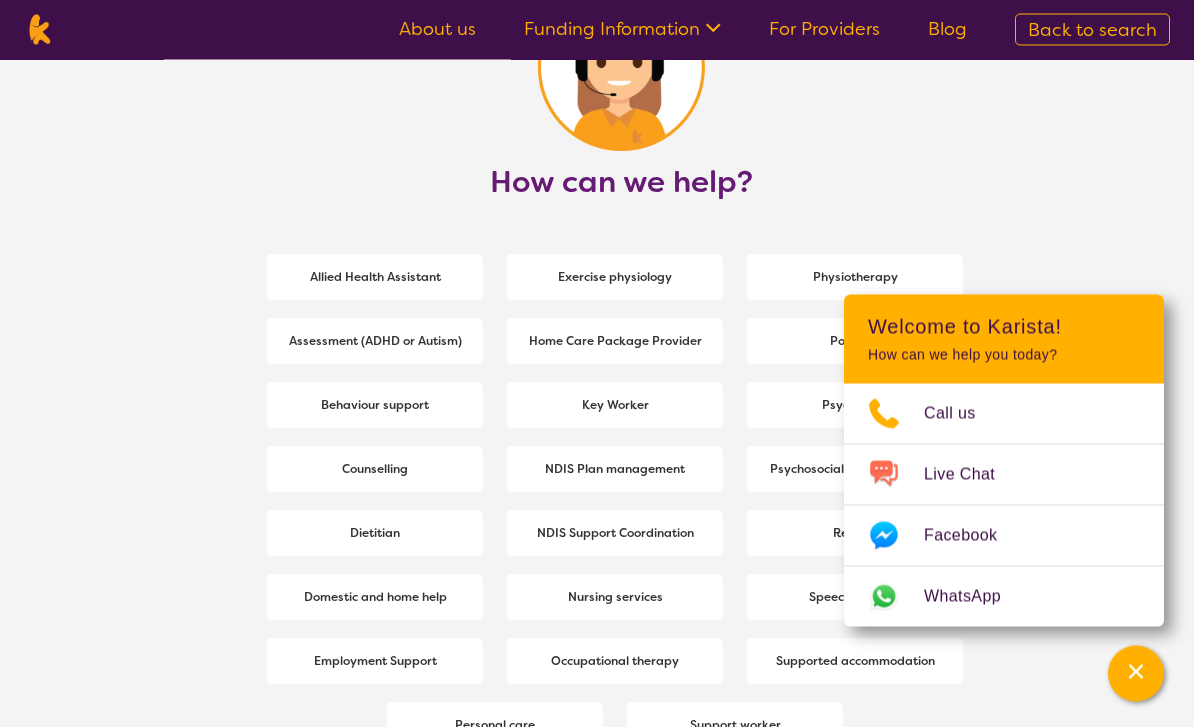 scroll, scrollTop: 2590, scrollLeft: 0, axis: vertical 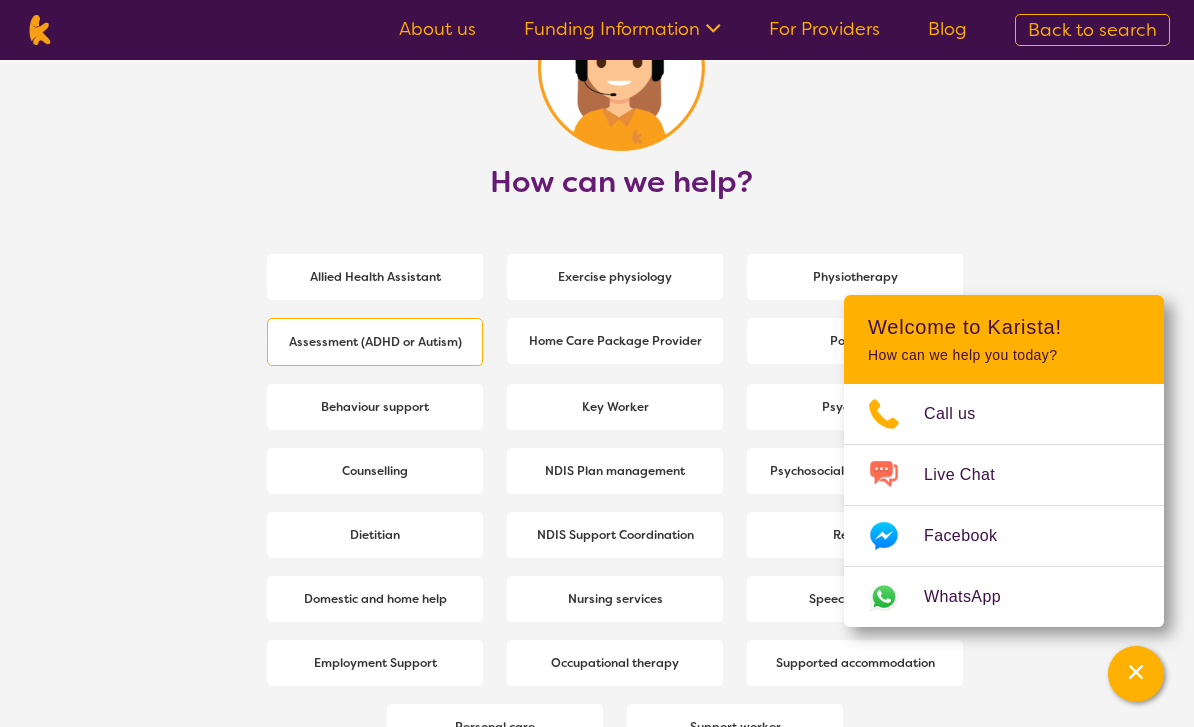 click on "Assessment (ADHD or Autism)" at bounding box center [375, 342] 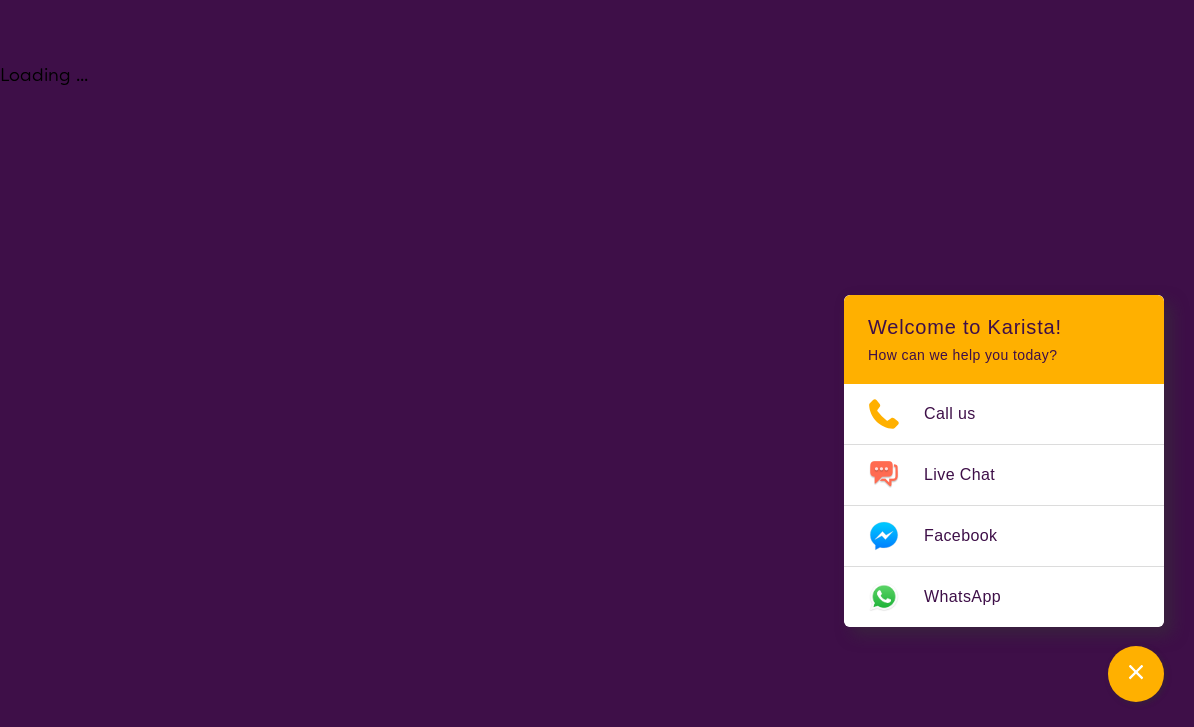scroll, scrollTop: 0, scrollLeft: 0, axis: both 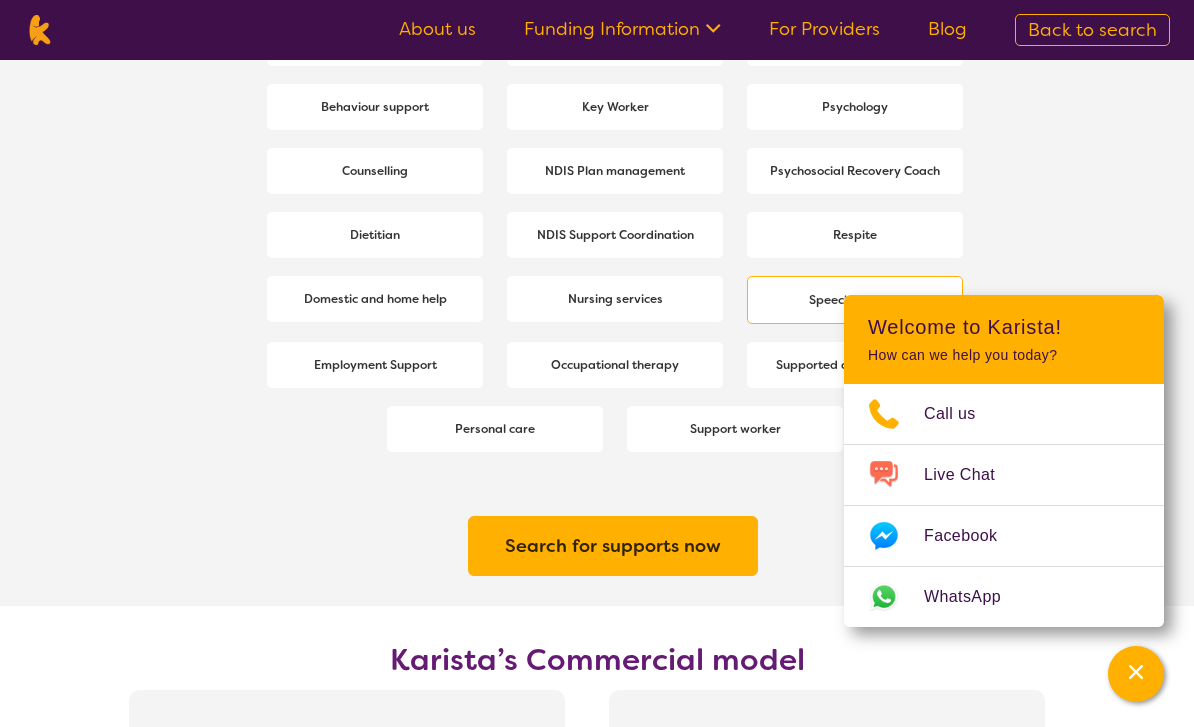 click on "Speech therapy" at bounding box center (855, 300) 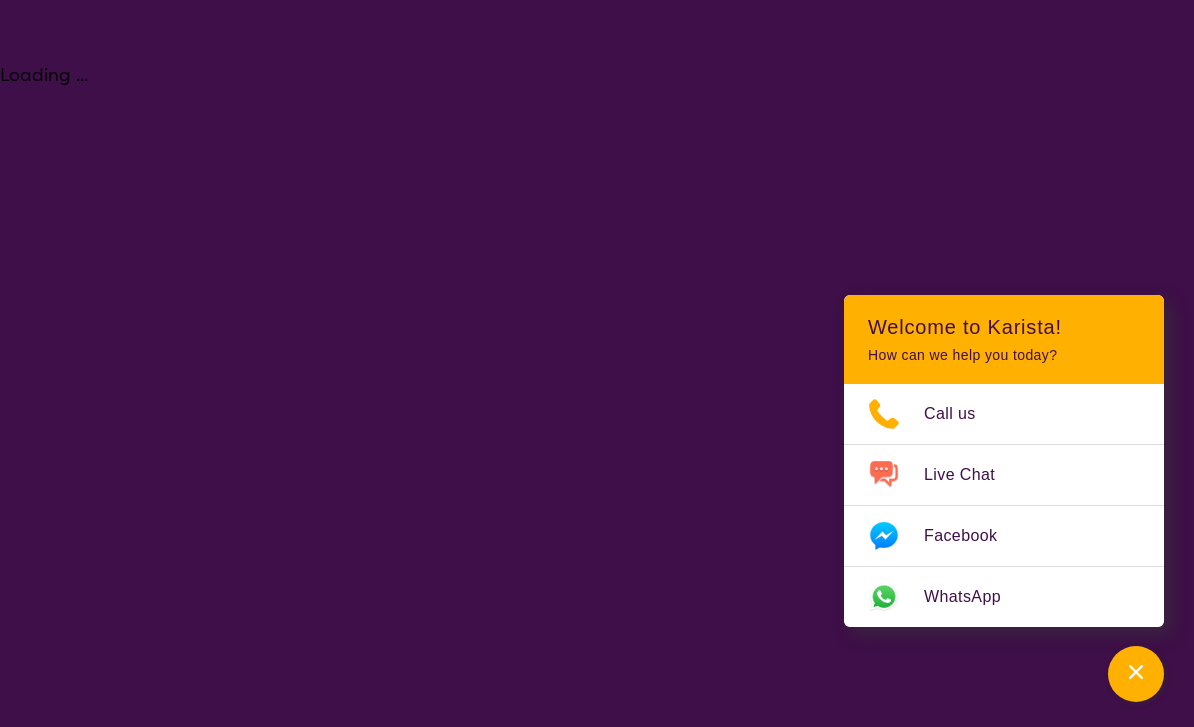 scroll, scrollTop: 0, scrollLeft: 0, axis: both 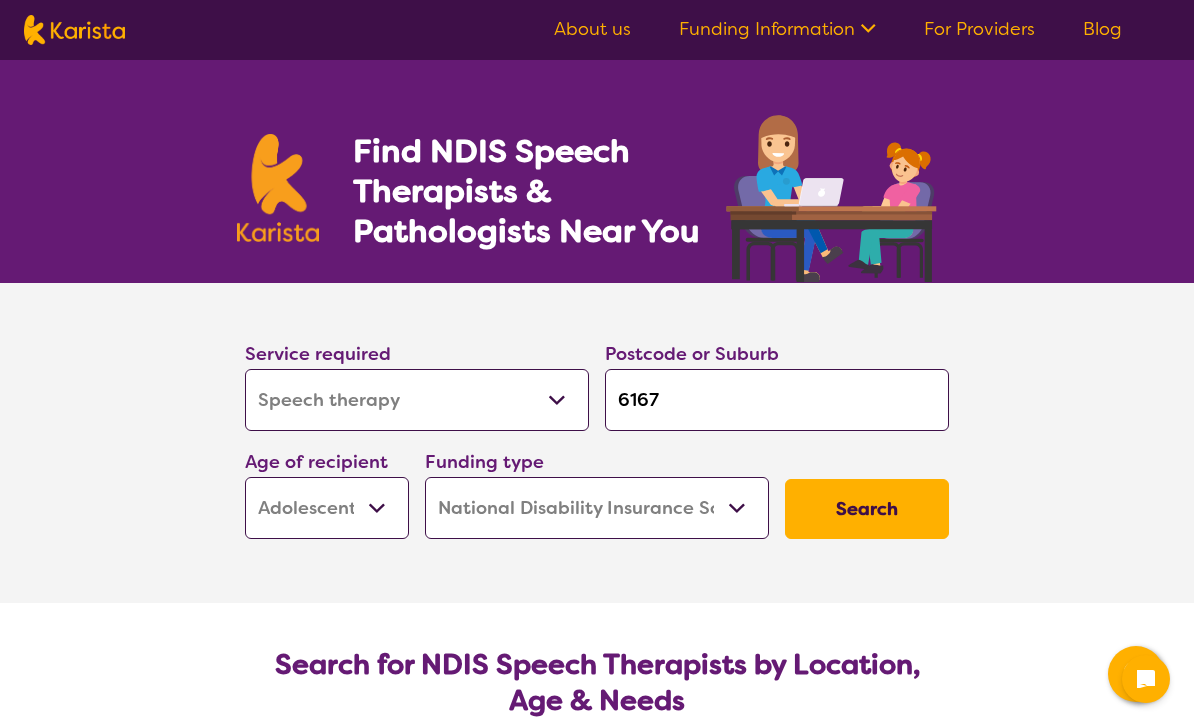select on "Speech therapy" 